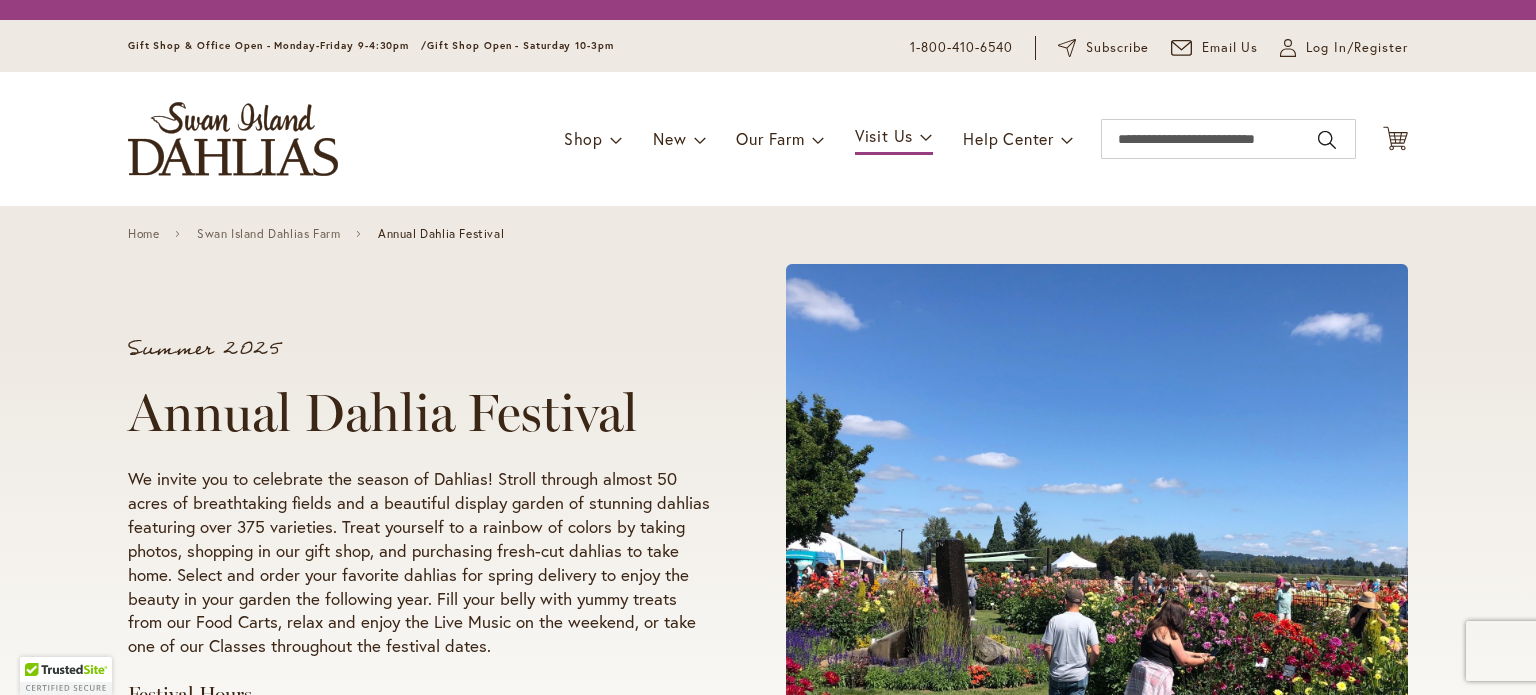 scroll, scrollTop: 0, scrollLeft: 0, axis: both 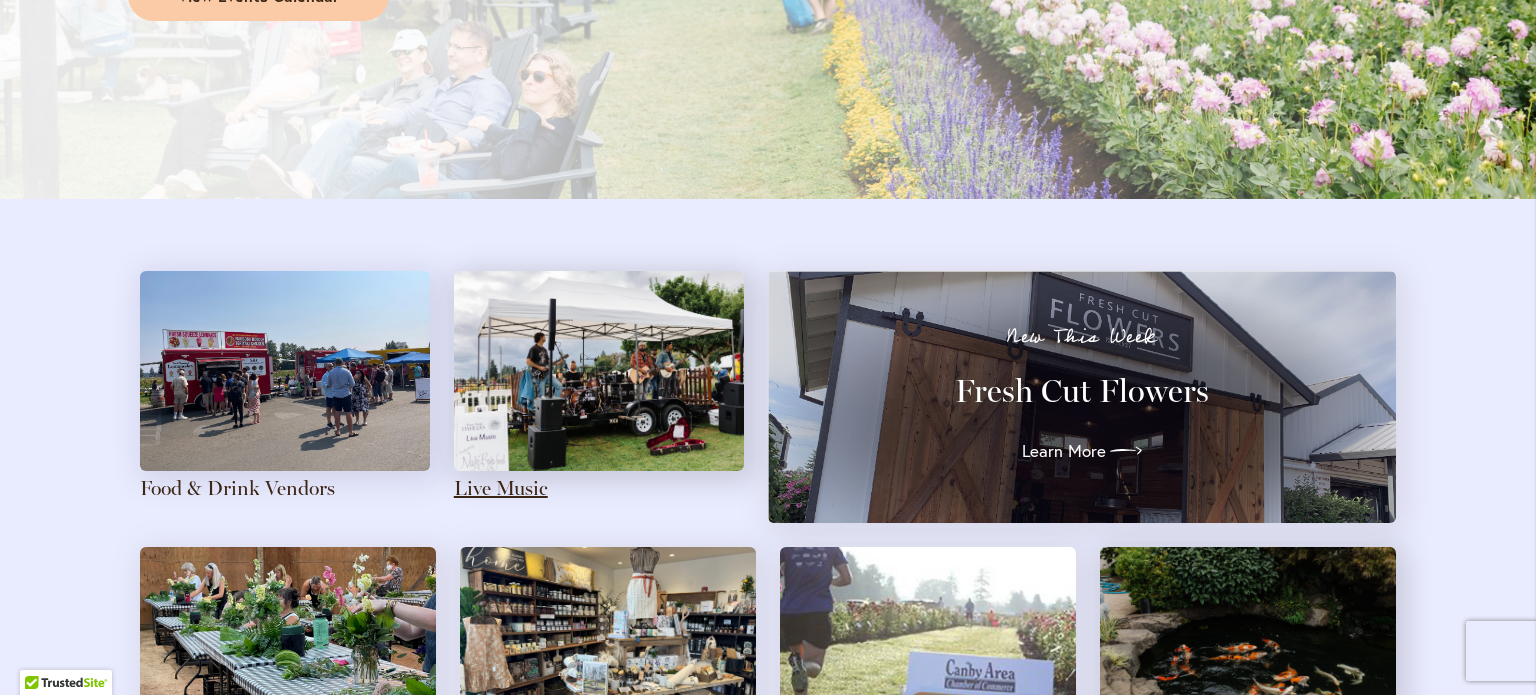 click on "Live Music" at bounding box center (501, 488) 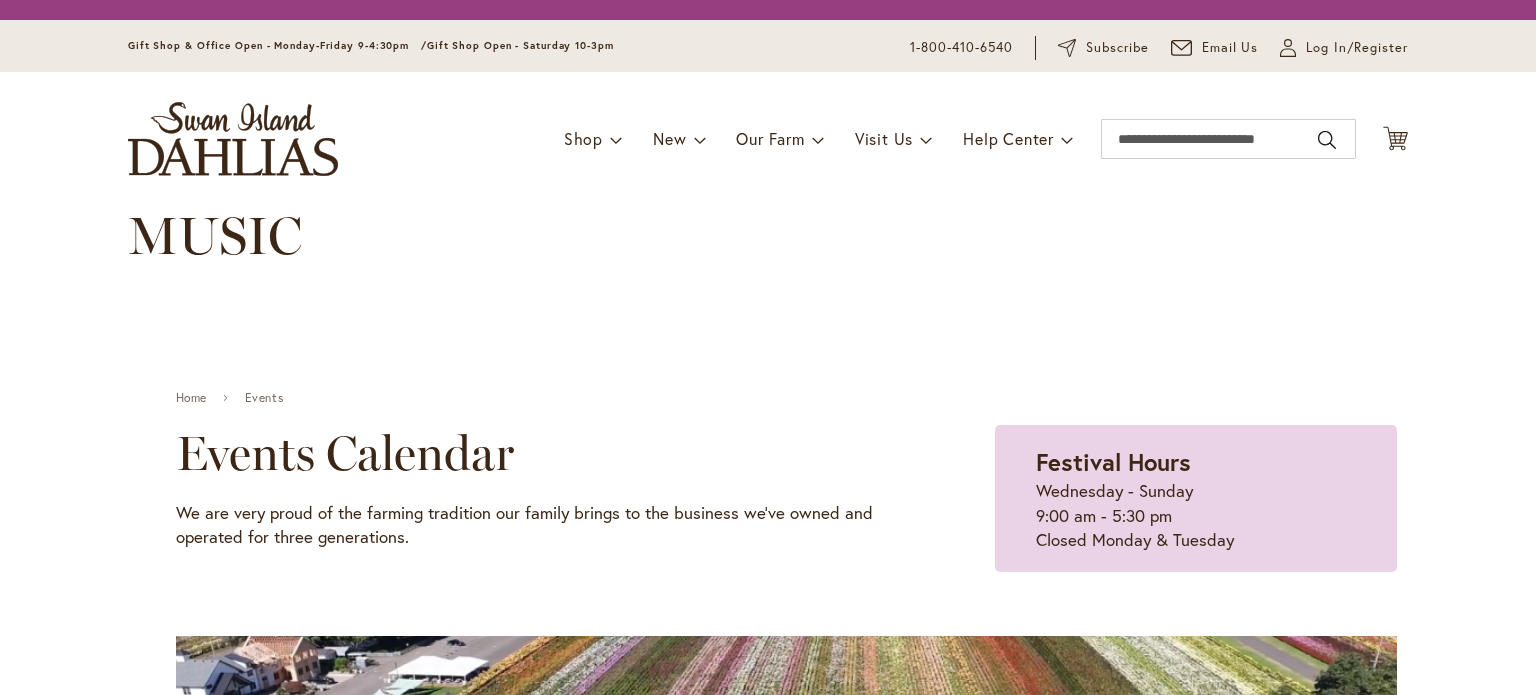 scroll, scrollTop: 0, scrollLeft: 0, axis: both 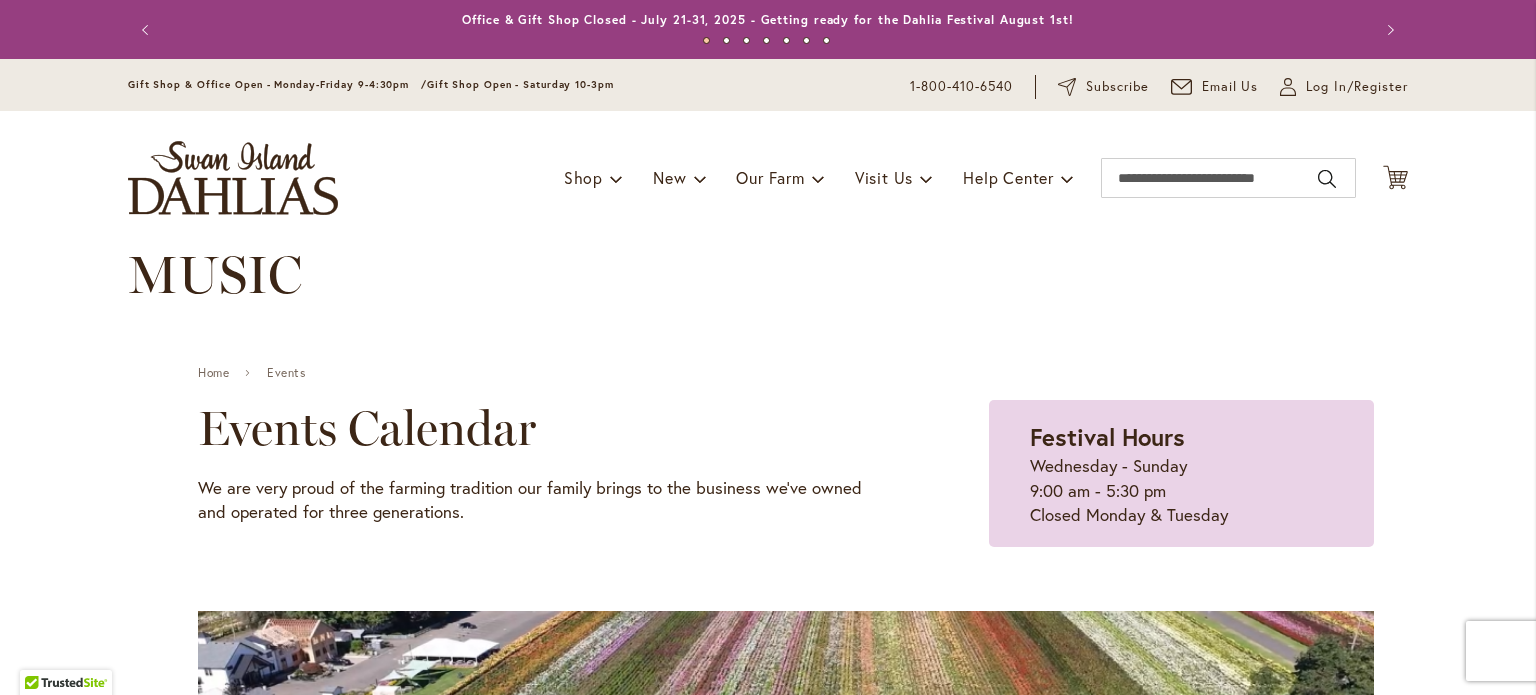 drag, startPoint x: 1517, startPoint y: 107, endPoint x: 1517, endPoint y: 180, distance: 73 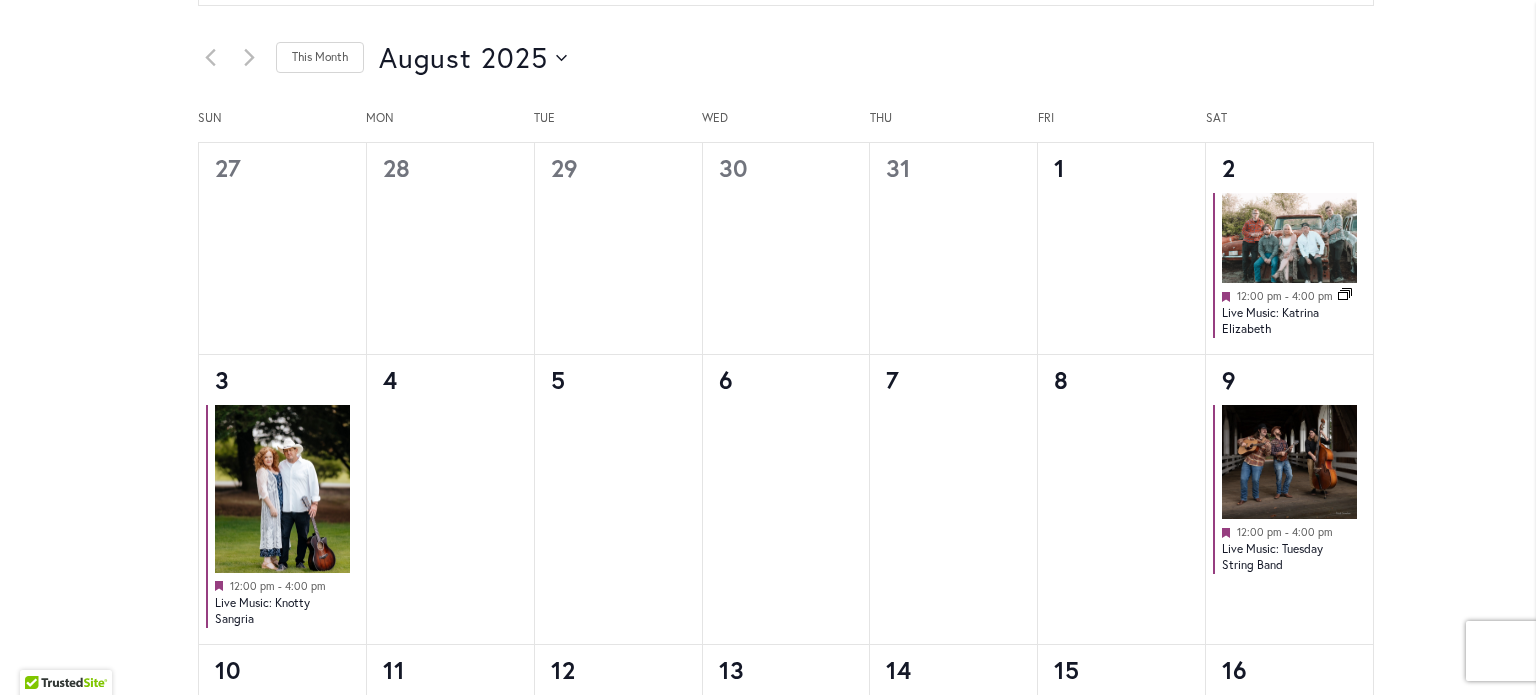scroll, scrollTop: 1144, scrollLeft: 0, axis: vertical 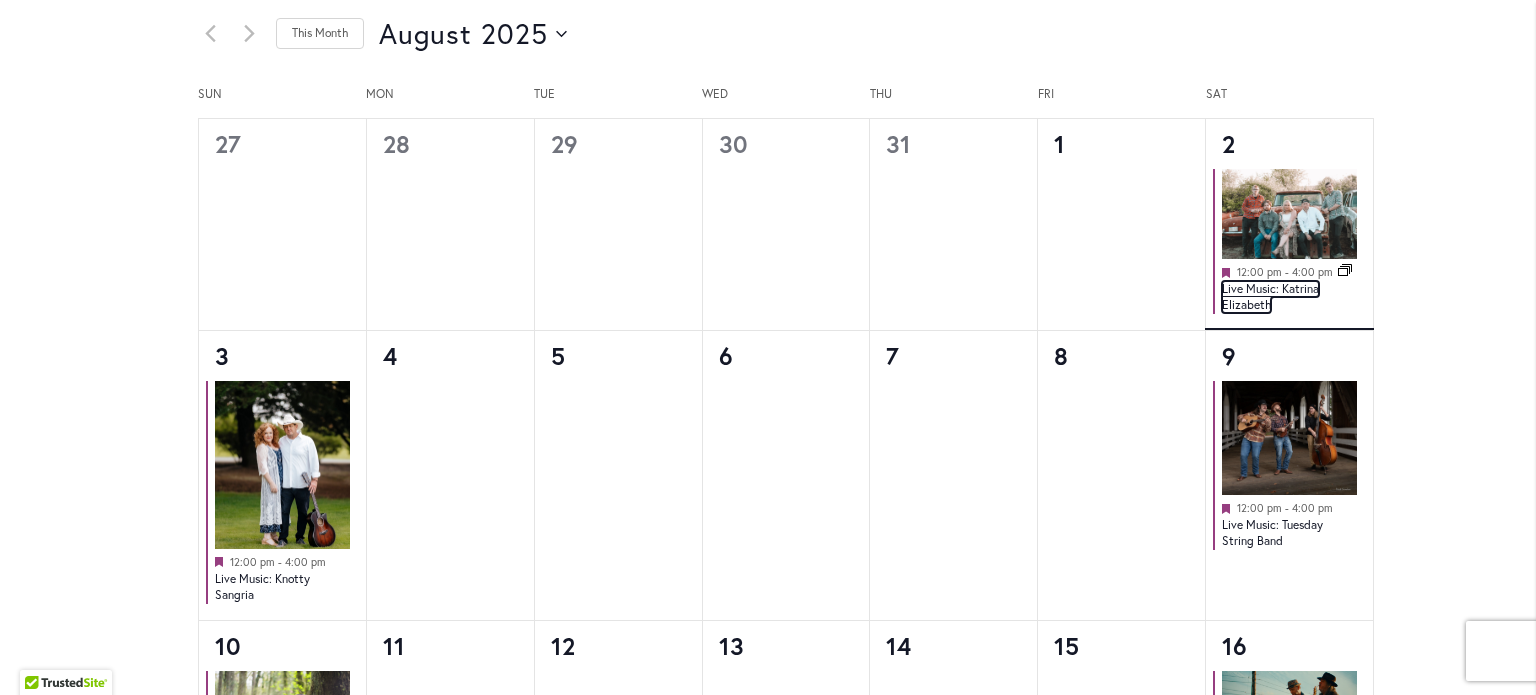 click on "Skip to Accessibility Information
The store will not work correctly in the case when cookies are disabled.
Previous Office & Gift Shop Closed - July 21-31, 2025 - Getting ready for the Dahlia Festival August 1st! Annual Dahlia Festival, kicking off August 1st through September 28th Potted Dahlias Are Ready and Available Now! Gift Shop & Office Open - Monday-Friday 9-4:30pm   /   Gift Shop Open - Saturday 10-3pm Order Dahlia Tubers Starting August 1st, for Spring 2026 Delivery! Check out the Beautiful Dahlia Earrings by a local artist! Questions about Dahlia Care and Growing Beautiful Dahlias Next 1 2 3 4 5 6 7
Skip to Content
Gift Shop & Office Open - Monday-Friday 9-4:30pm   /    Gift Shop Open - Saturday 10-3pm
1-800-410-6540
Subscribe" at bounding box center (768, 347) 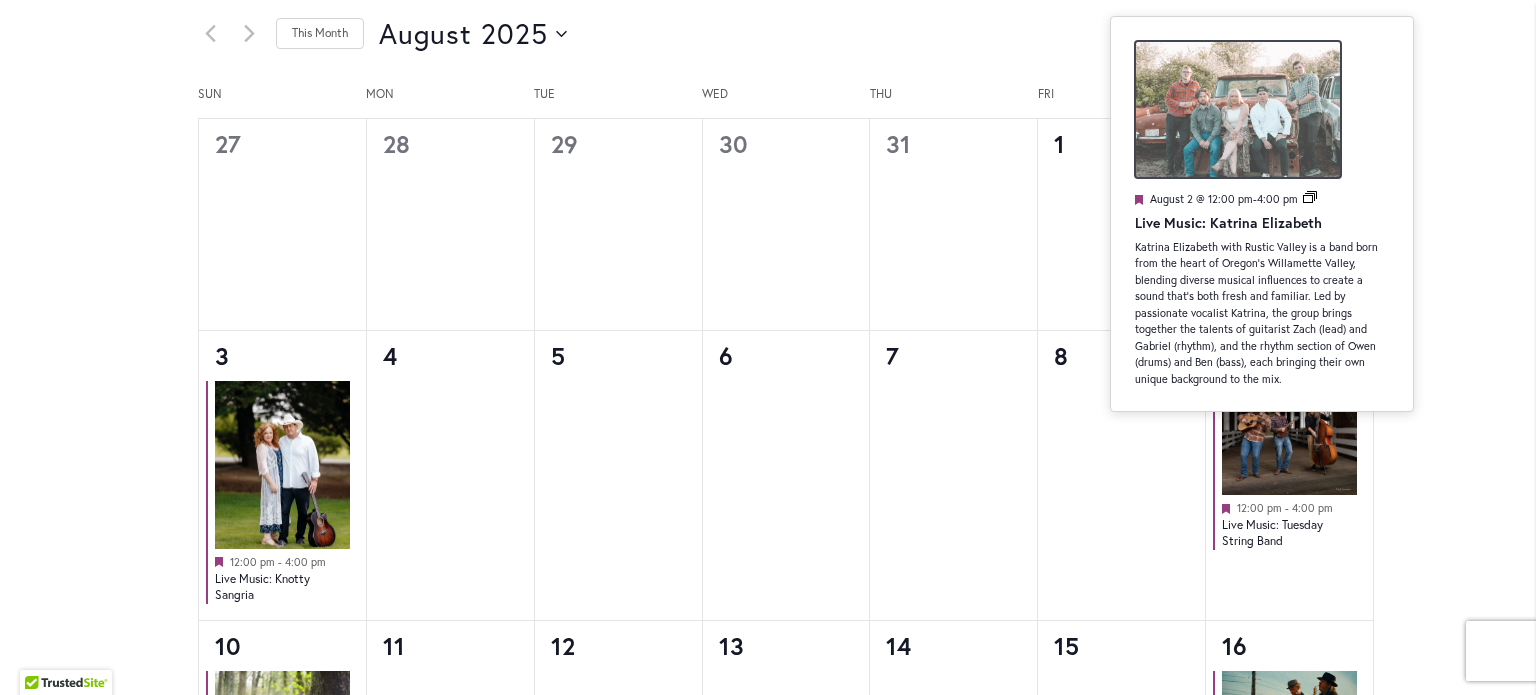 click at bounding box center [1238, 109] 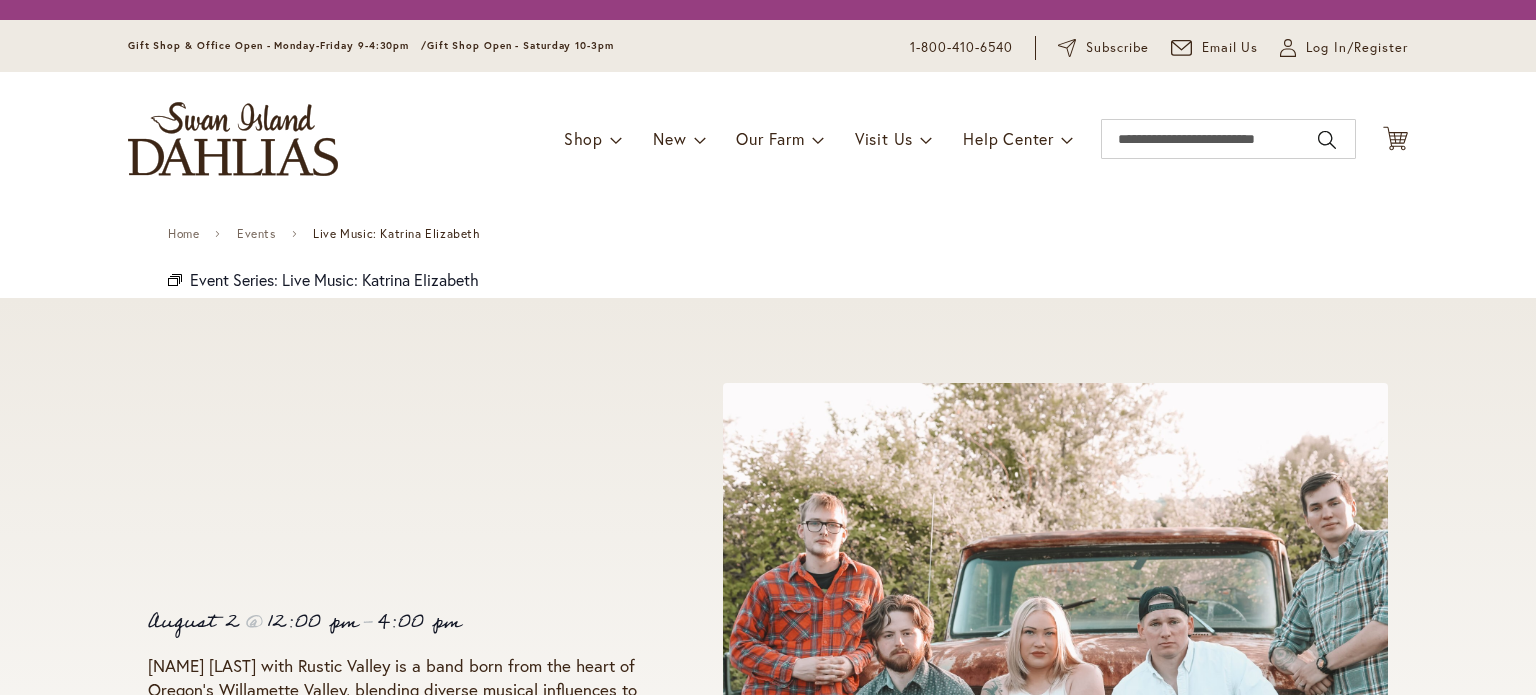 scroll, scrollTop: 0, scrollLeft: 0, axis: both 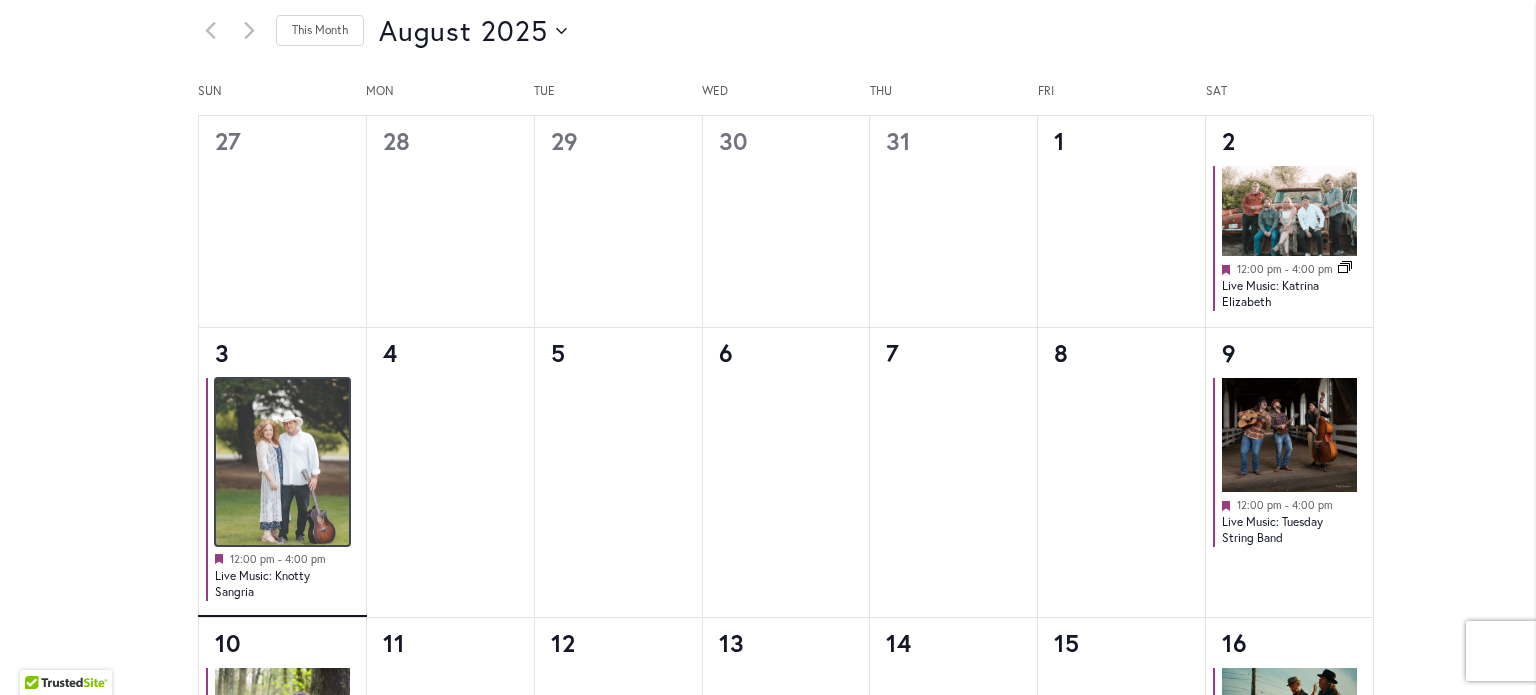 click at bounding box center (282, 462) 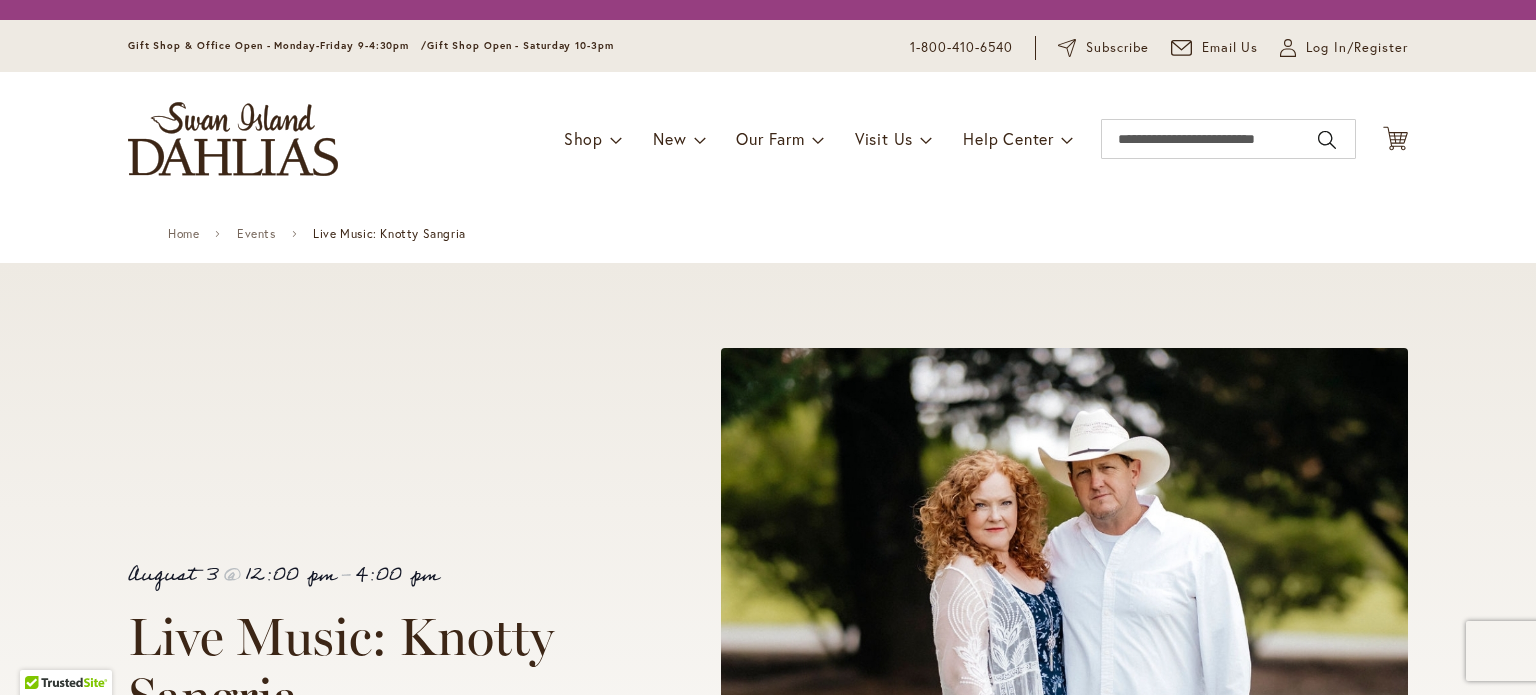 scroll, scrollTop: 0, scrollLeft: 0, axis: both 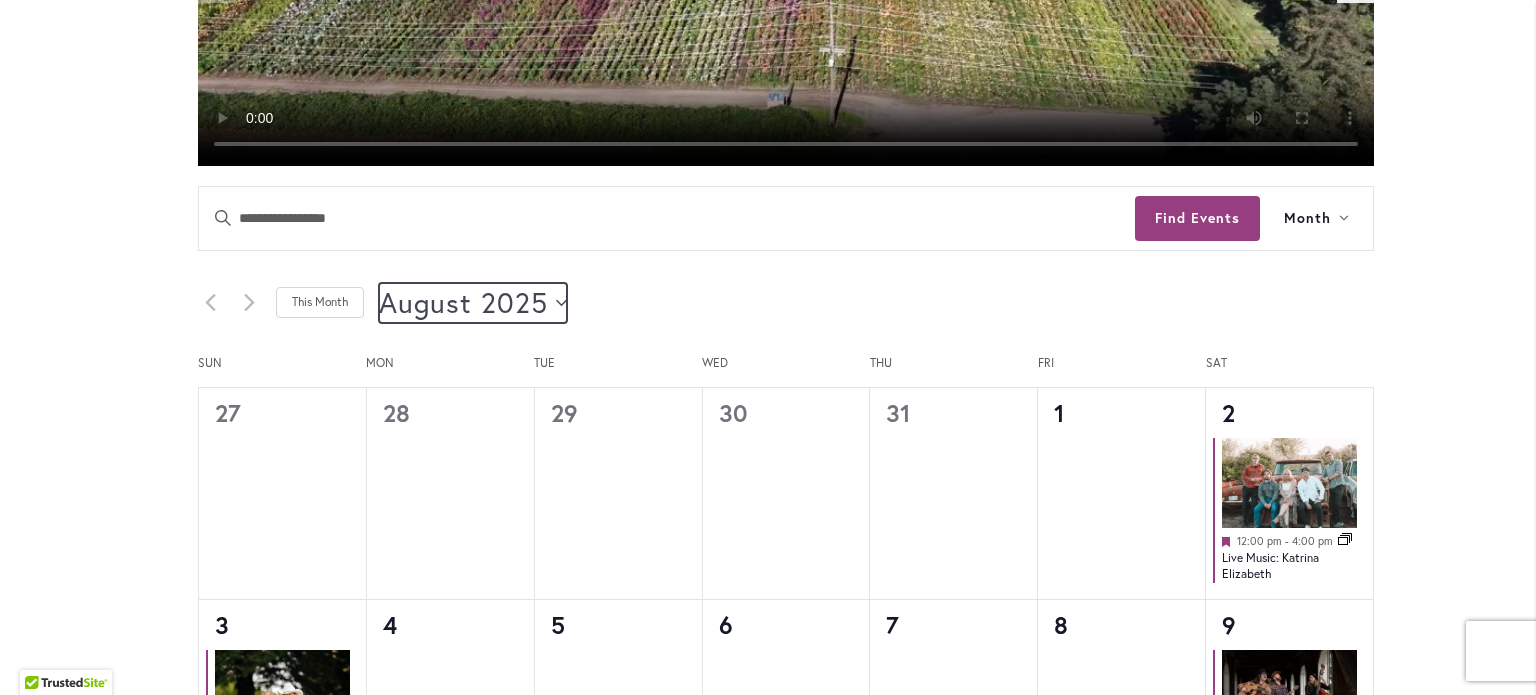 click 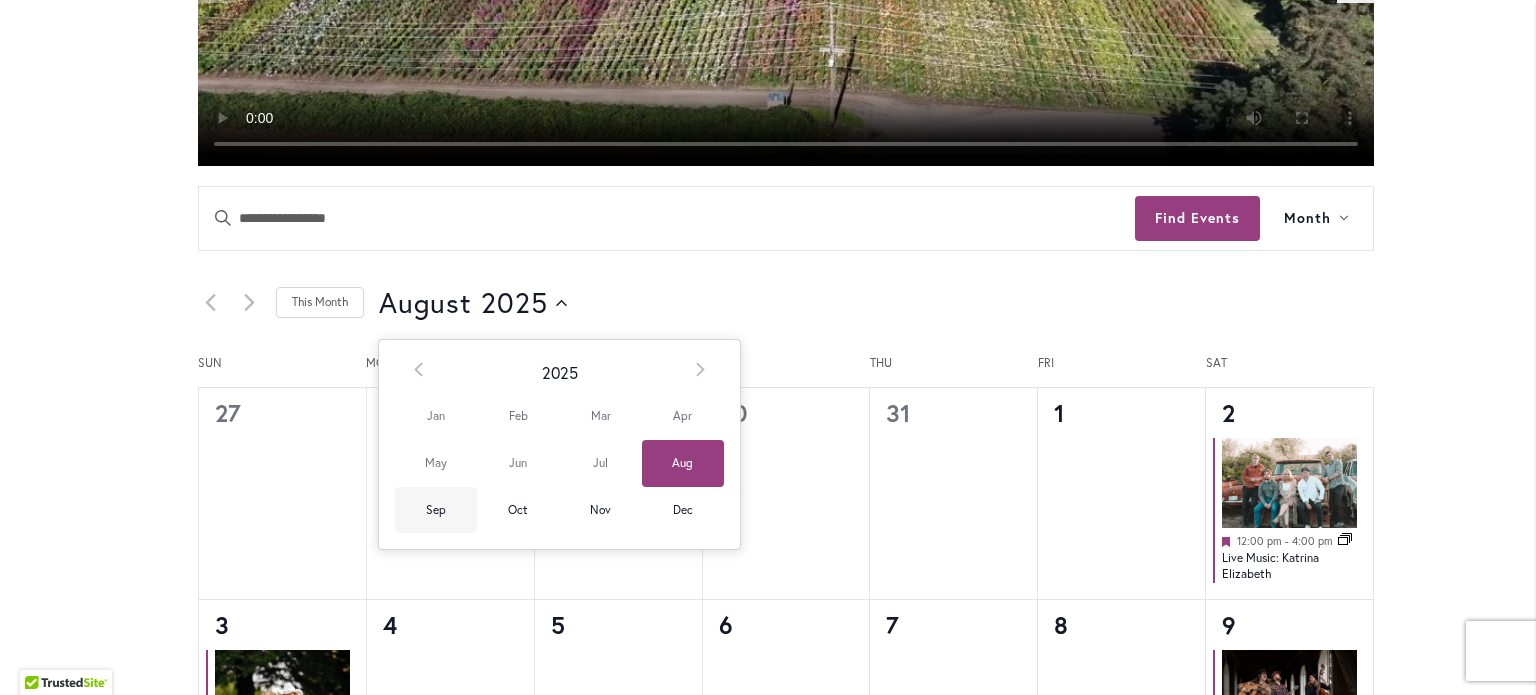 click on "Sep" at bounding box center [436, 510] 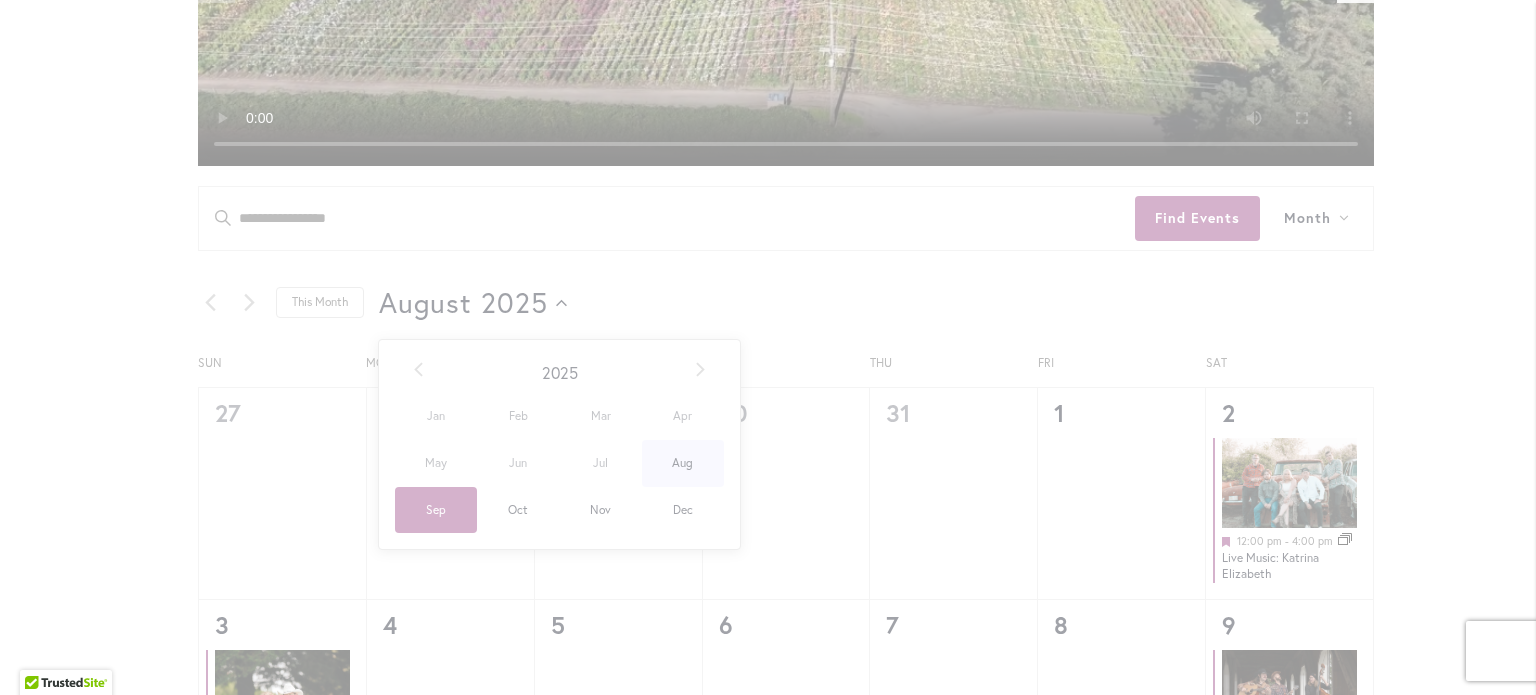 scroll, scrollTop: 0, scrollLeft: 69, axis: horizontal 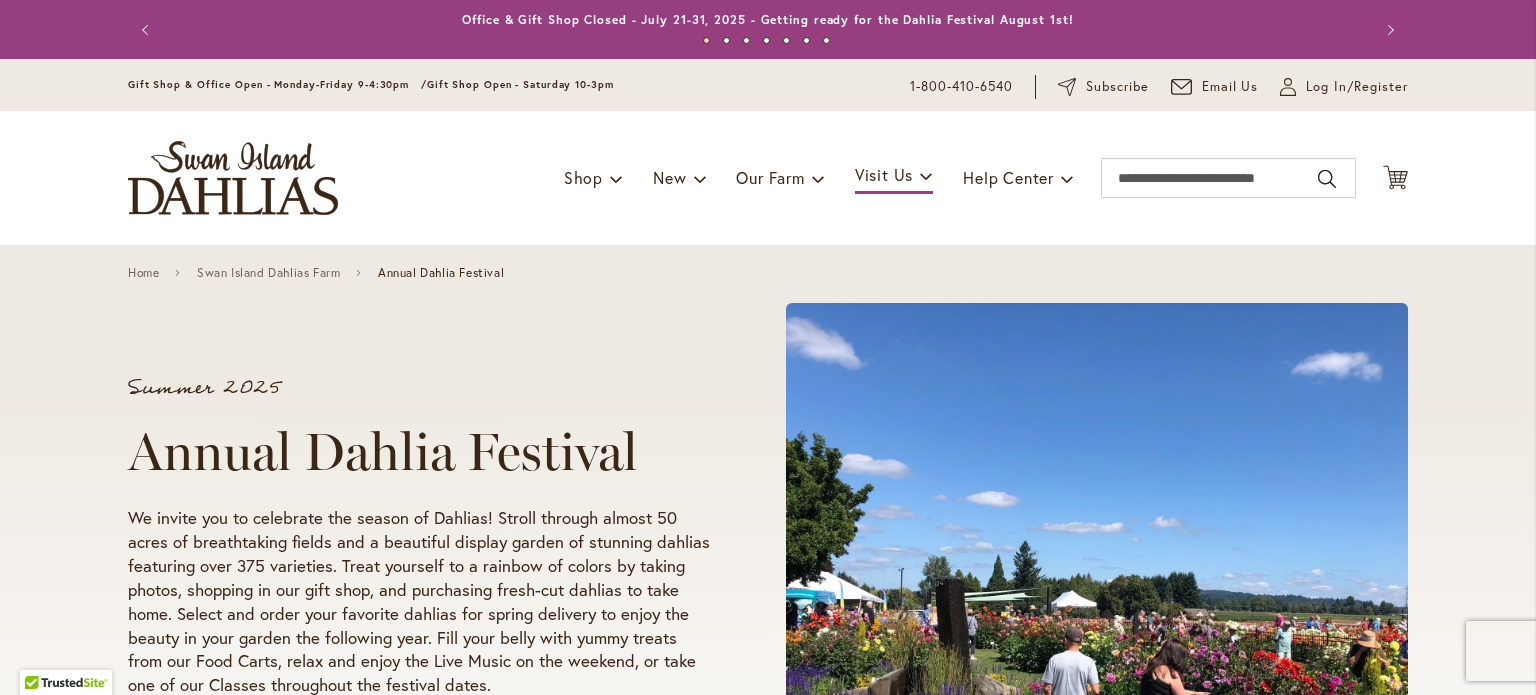 click on "We invite you to celebrate the season of Dahlias! Stroll through almost 50 acres of breathtaking fields and a beautiful display garden of stunning dahlias featuring over 375 varieties. Treat yourself to a rainbow of colors by taking photos, shopping in our gift shop, and purchasing fresh-cut dahlias to take home. Select and order your favorite dahlias for spring delivery to enjoy the beauty in your garden the following year. Fill your belly with yummy treats from our Food Carts, relax and enjoy the Live Music on the weekend, or take one of our Classes throughout the festival dates." at bounding box center [419, 602] 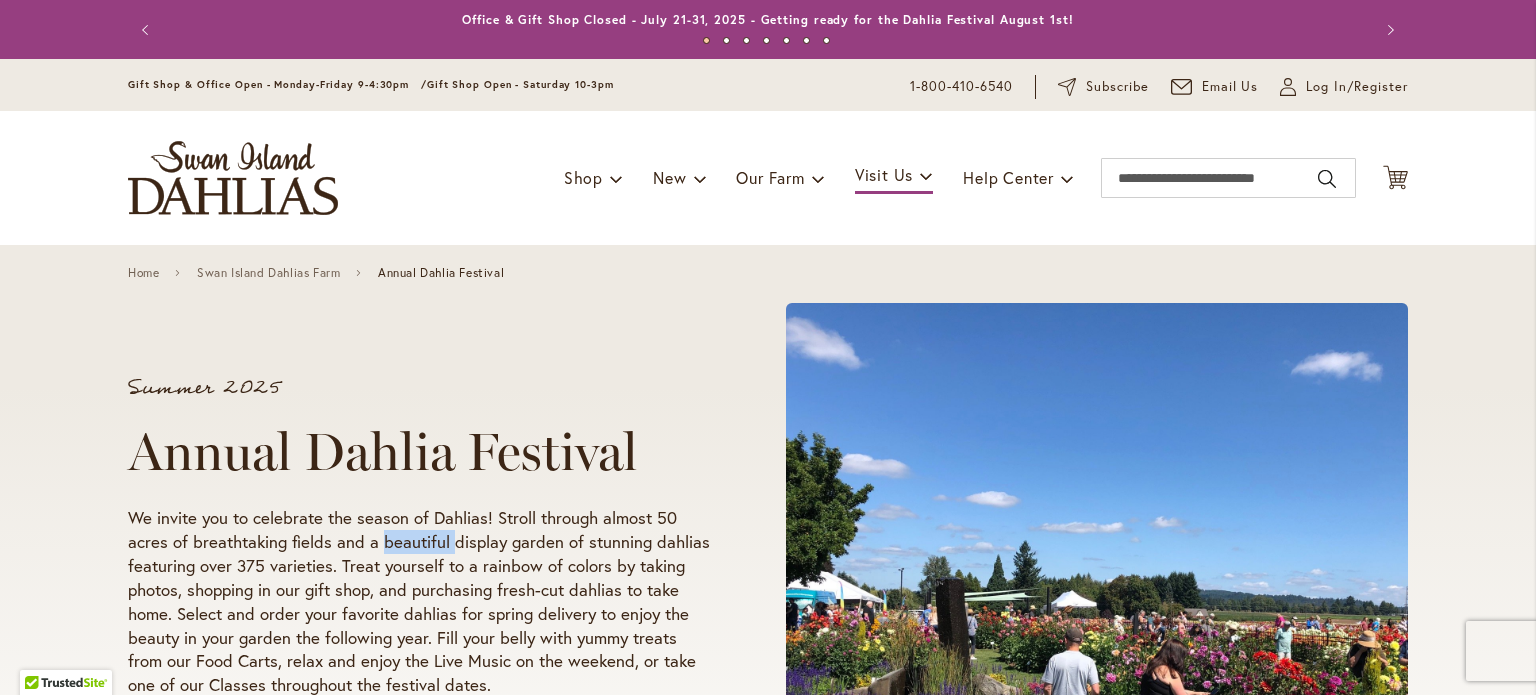 click on "We invite you to celebrate the season of Dahlias! Stroll through almost 50 acres of breathtaking fields and a beautiful display garden of stunning dahlias featuring over 375 varieties. Treat yourself to a rainbow of colors by taking photos, shopping in our gift shop, and purchasing fresh-cut dahlias to take home. Select and order your favorite dahlias for spring delivery to enjoy the beauty in your garden the following year. Fill your belly with yummy treats from our Food Carts, relax and enjoy the Live Music on the weekend, or take one of our Classes throughout the festival dates." at bounding box center (419, 602) 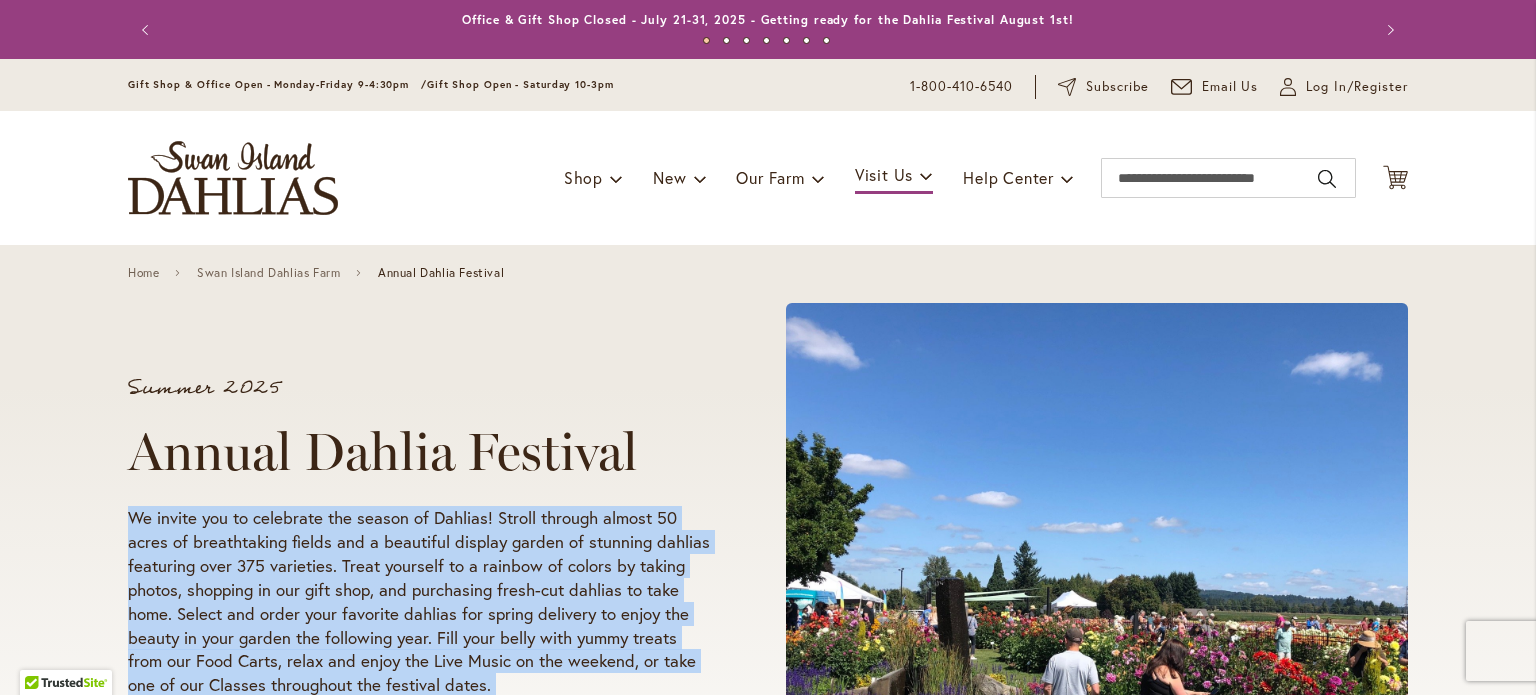 click on "We invite you to celebrate the season of Dahlias! Stroll through almost 50 acres of breathtaking fields and a beautiful display garden of stunning dahlias featuring over 375 varieties. Treat yourself to a rainbow of colors by taking photos, shopping in our gift shop, and purchasing fresh-cut dahlias to take home. Select and order your favorite dahlias for spring delivery to enjoy the beauty in your garden the following year. Fill your belly with yummy treats from our Food Carts, relax and enjoy the Live Music on the weekend, or take one of our Classes throughout the festival dates." at bounding box center [419, 602] 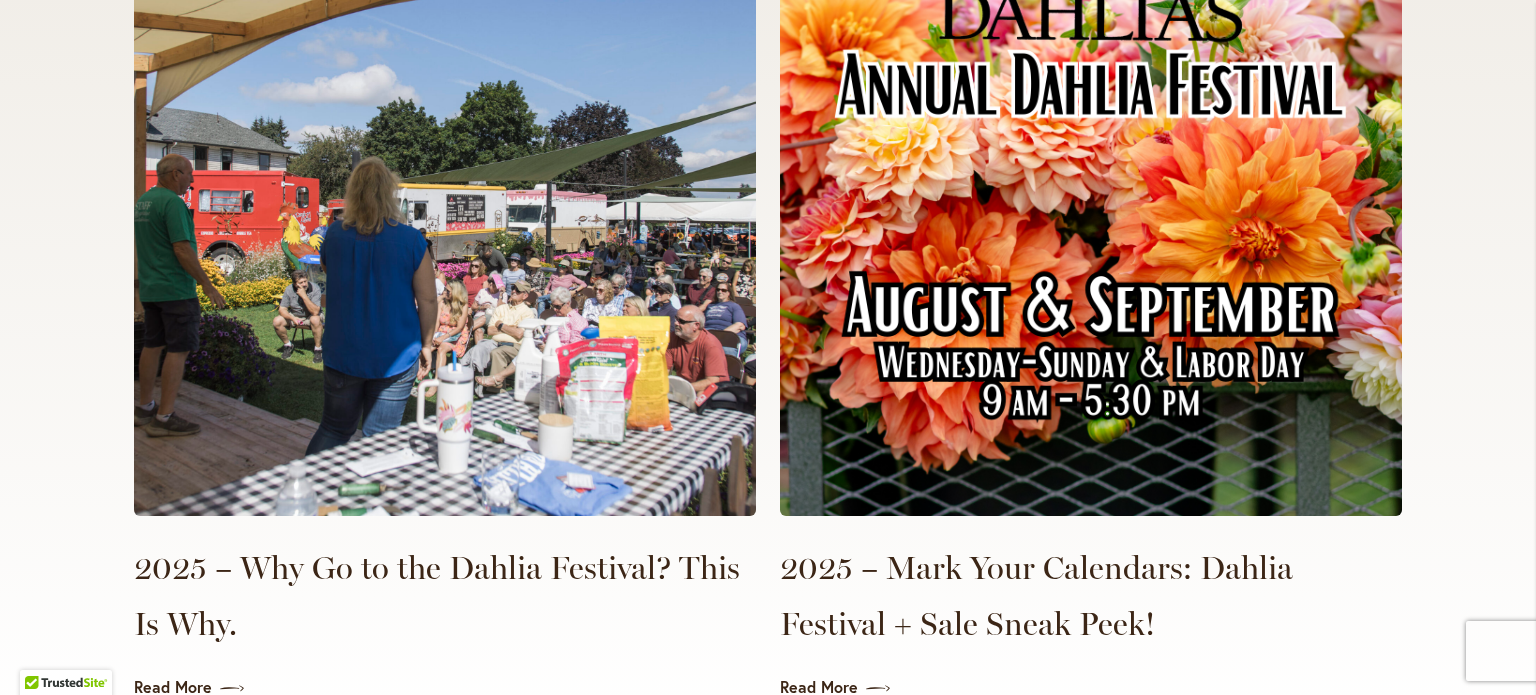 scroll, scrollTop: 4592, scrollLeft: 0, axis: vertical 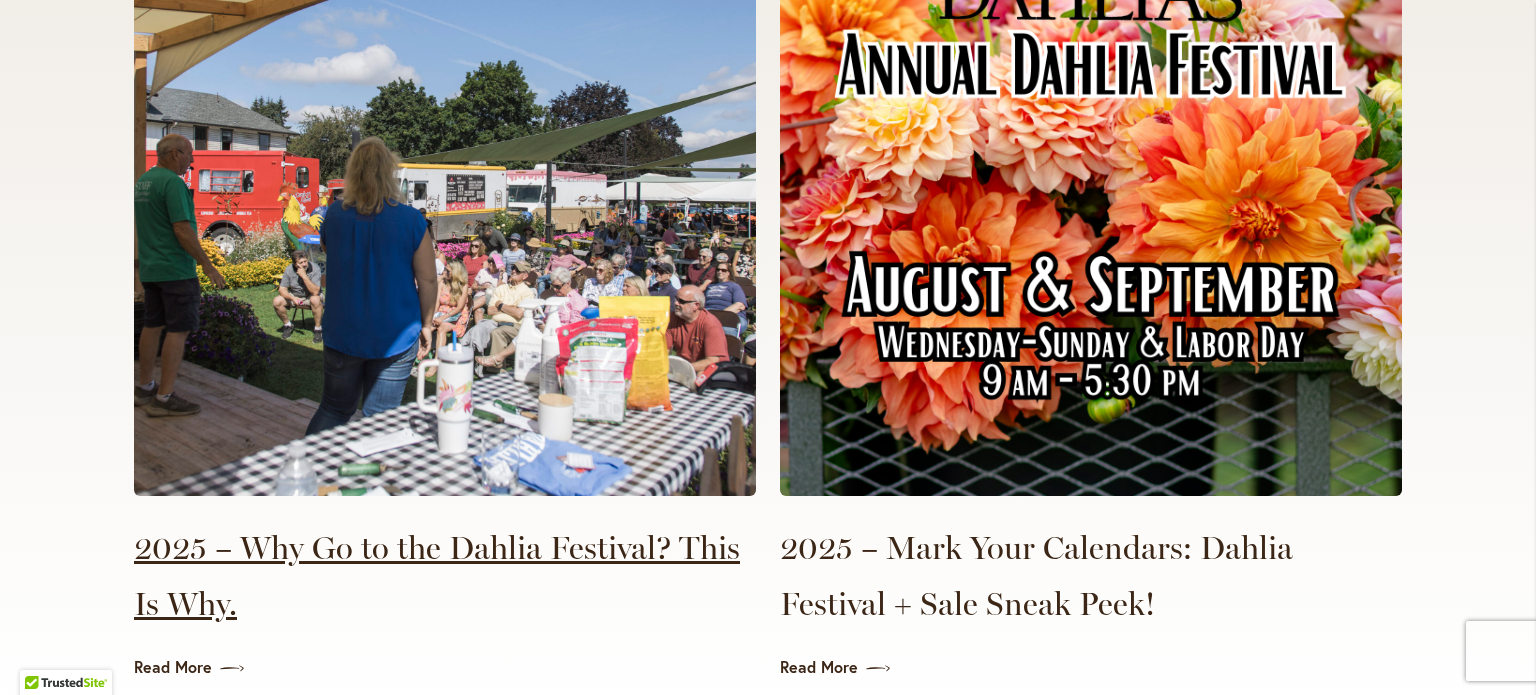 click on "2025 – Why Go to the Dahlia Festival? This Is Why." at bounding box center (445, 576) 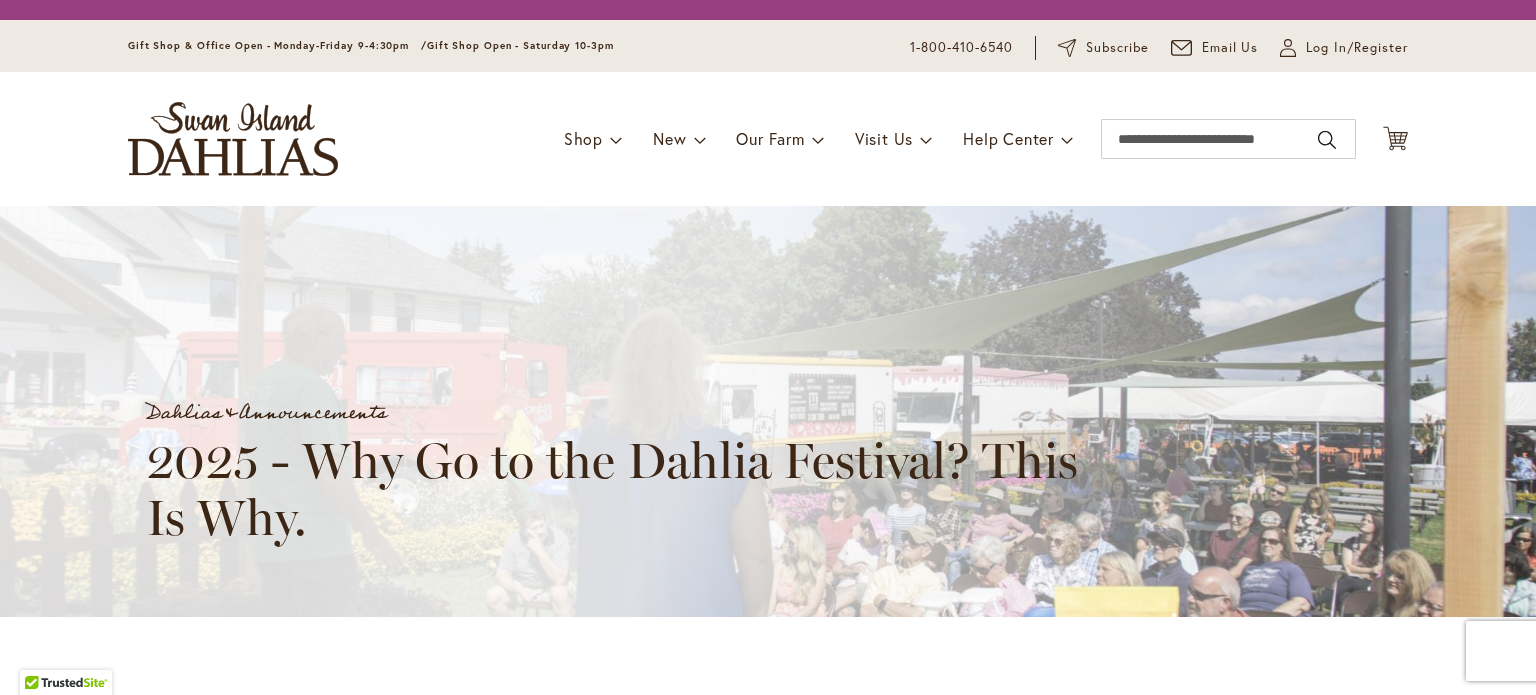 scroll, scrollTop: 0, scrollLeft: 0, axis: both 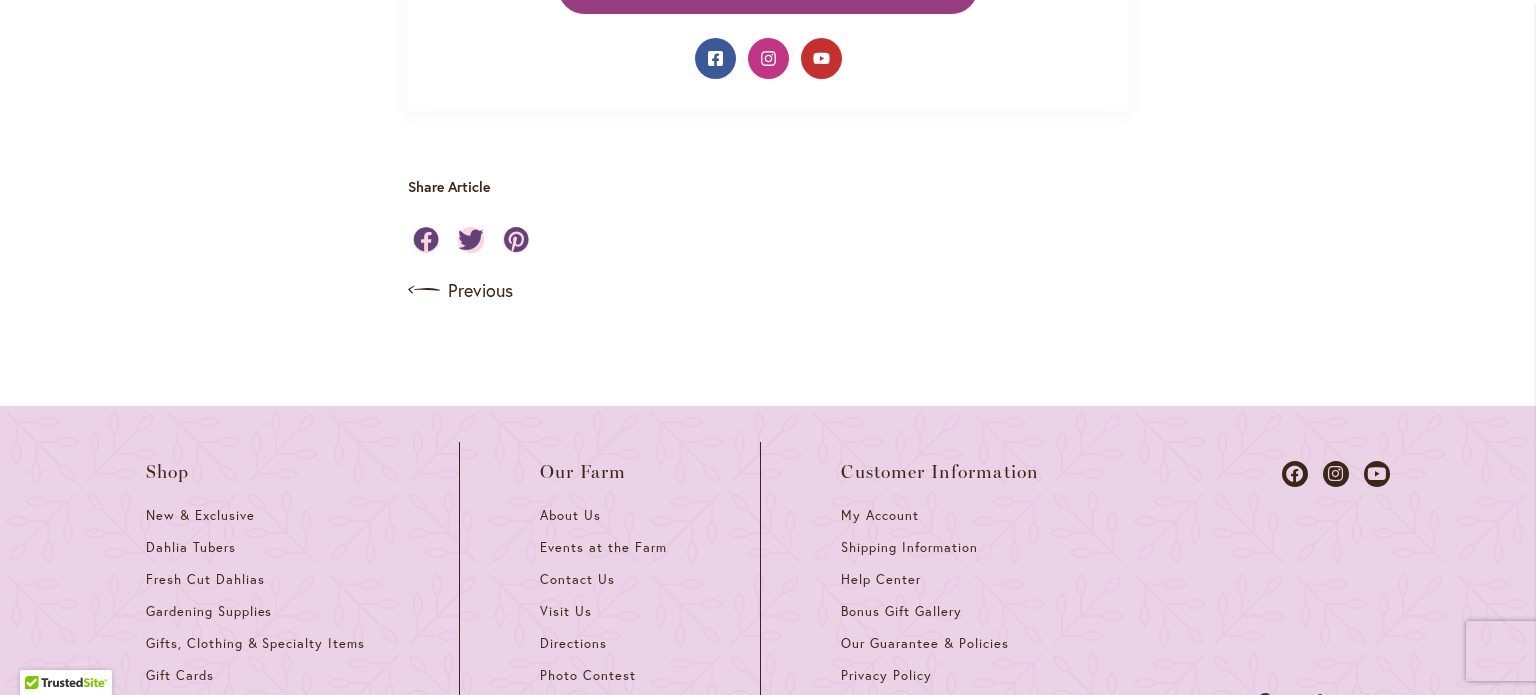 drag, startPoint x: 472, startPoint y: 339, endPoint x: 962, endPoint y: 423, distance: 497.14786 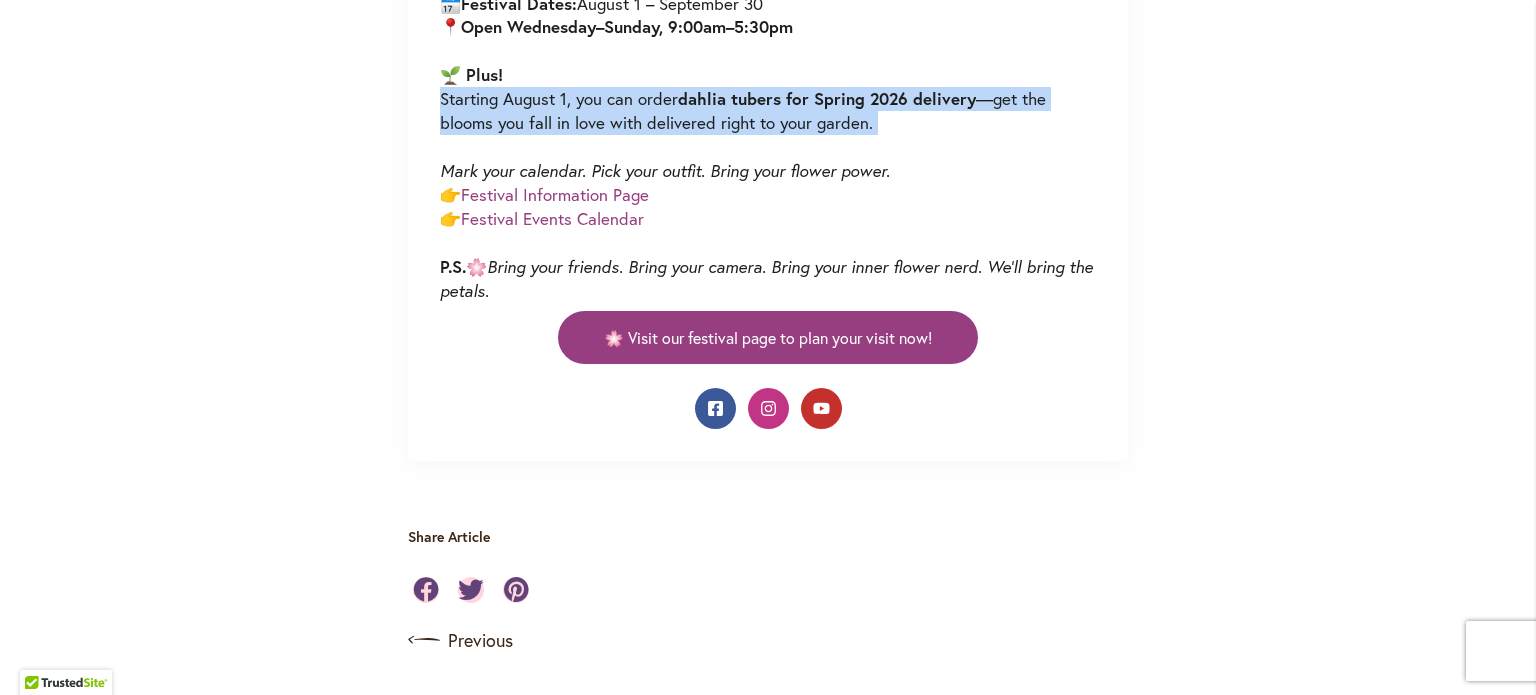 scroll, scrollTop: 1509, scrollLeft: 0, axis: vertical 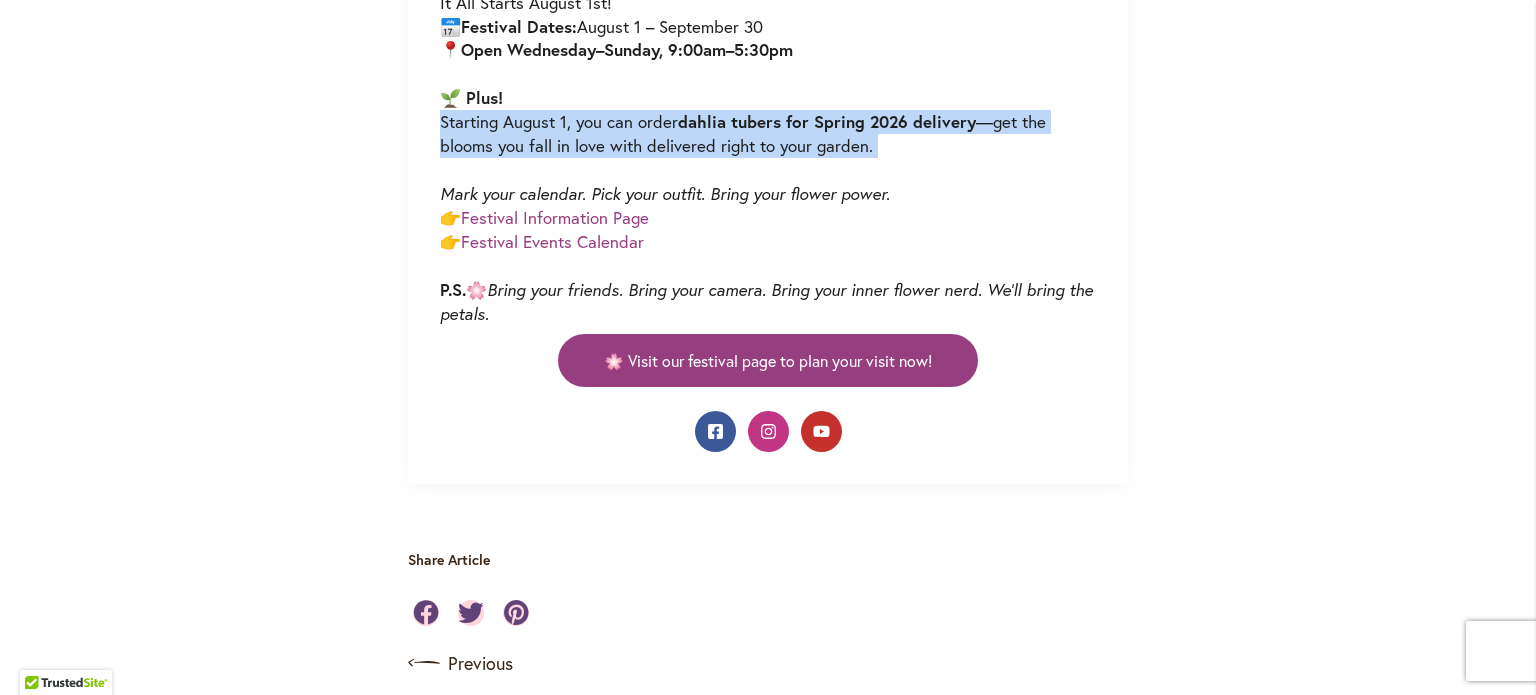 type 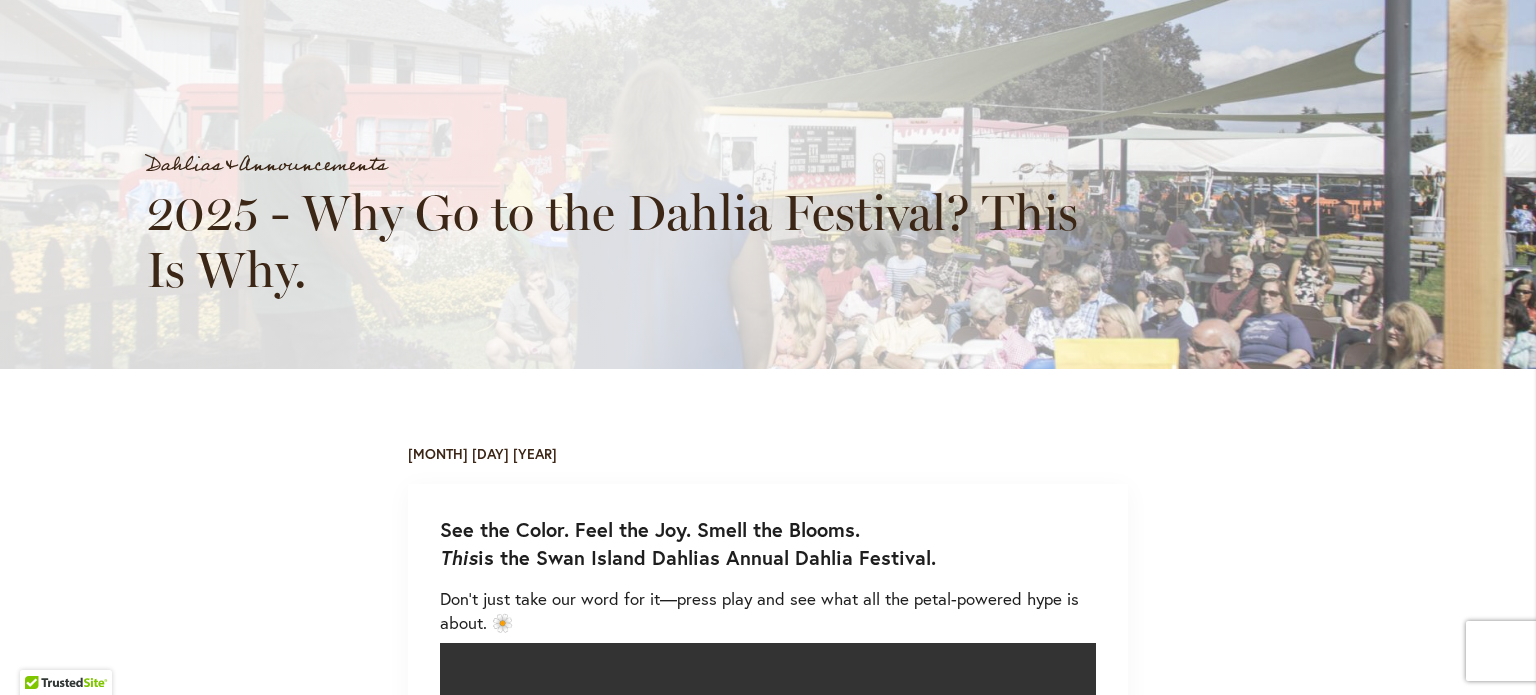 scroll, scrollTop: 120, scrollLeft: 0, axis: vertical 